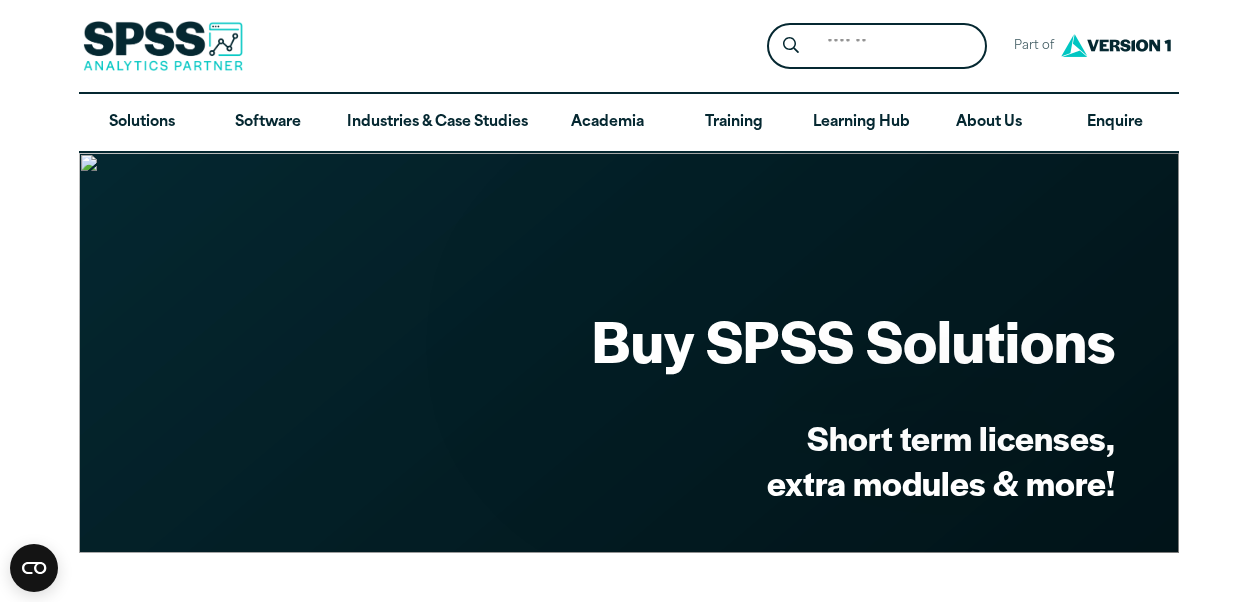 scroll, scrollTop: 385, scrollLeft: 0, axis: vertical 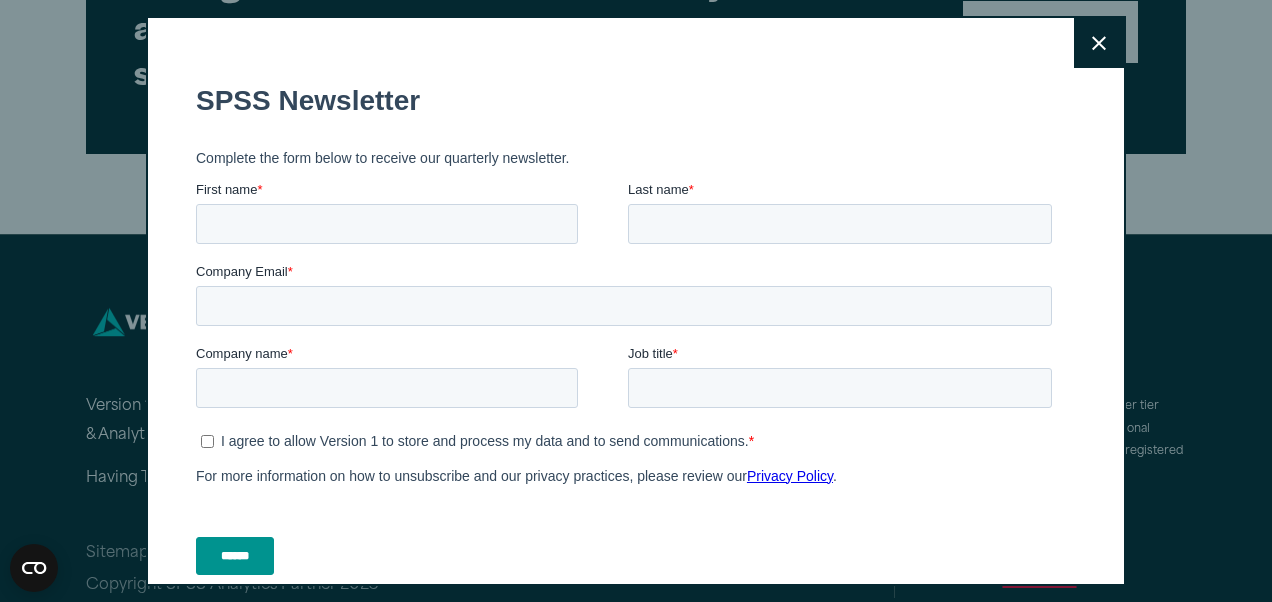 click on "Consent Details [#IABV2SETTINGS#] About This website uses cookies We use cookies to personalise content and ads, to provide social media features and to analyse our traffic. We also share information about your use of our site with our social media, advertising and analytics partners who may combine it with other information that you’ve provided to them or that they’ve collected from your use of their services.  Consent Selection Necessary   Preferences   Statistics   Marketing   Show details Details Necessary    15   Necessary cookies help make a website usable by enabling basic functions like page navigation and access to secure areas of the website. The website cannot function properly without these cookies. Cookiebot 1 Learn more about this provider CookieConsent Stores the user's cookie consent state for the current domain Maximum Storage Duration : 1 year Type : HTTP Cookie Google 1 Learn more about this provider ar_debug Checks whether a technical debugger-cookie is present.  : 3 months Type 2 2" at bounding box center [636, -738] 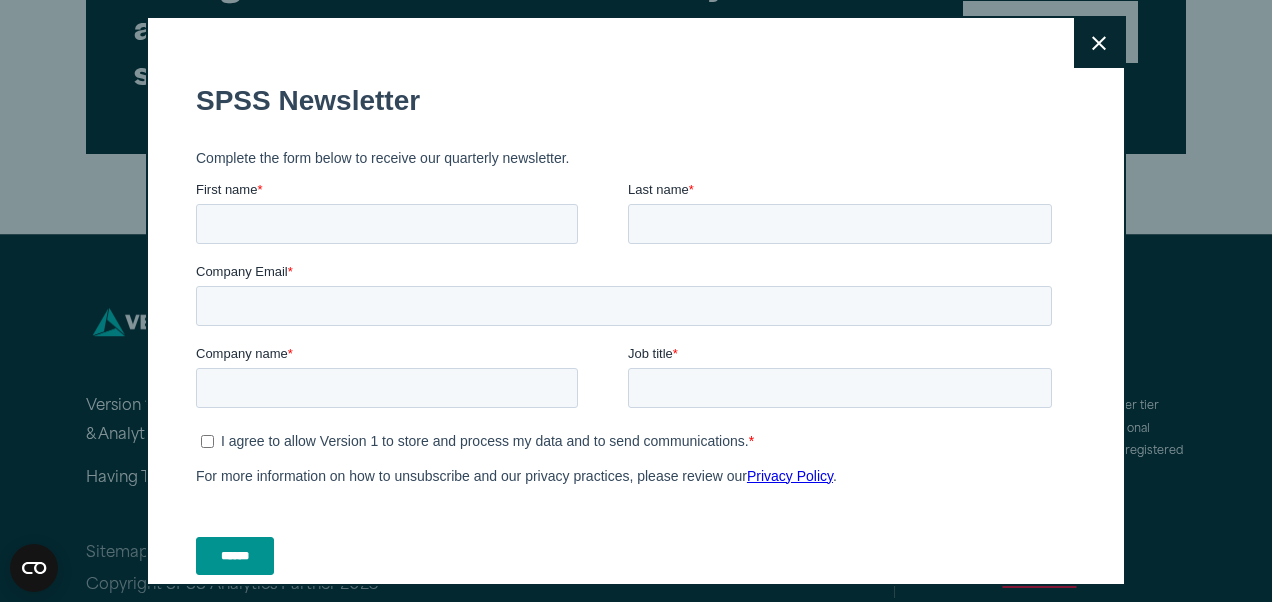 click 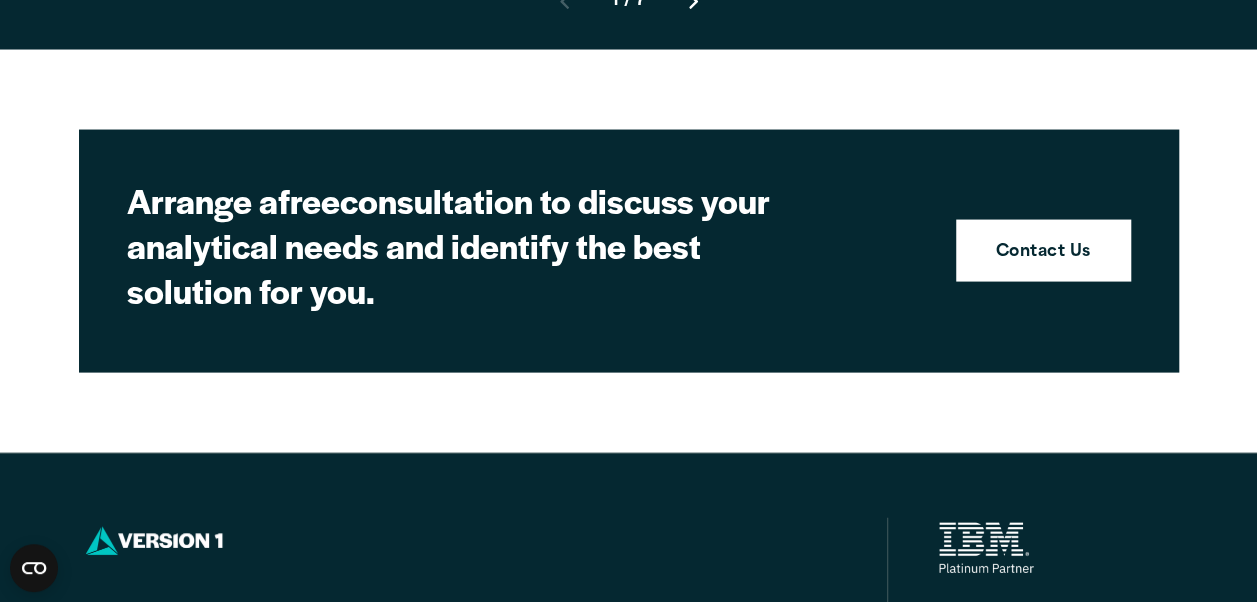scroll, scrollTop: 1906, scrollLeft: 0, axis: vertical 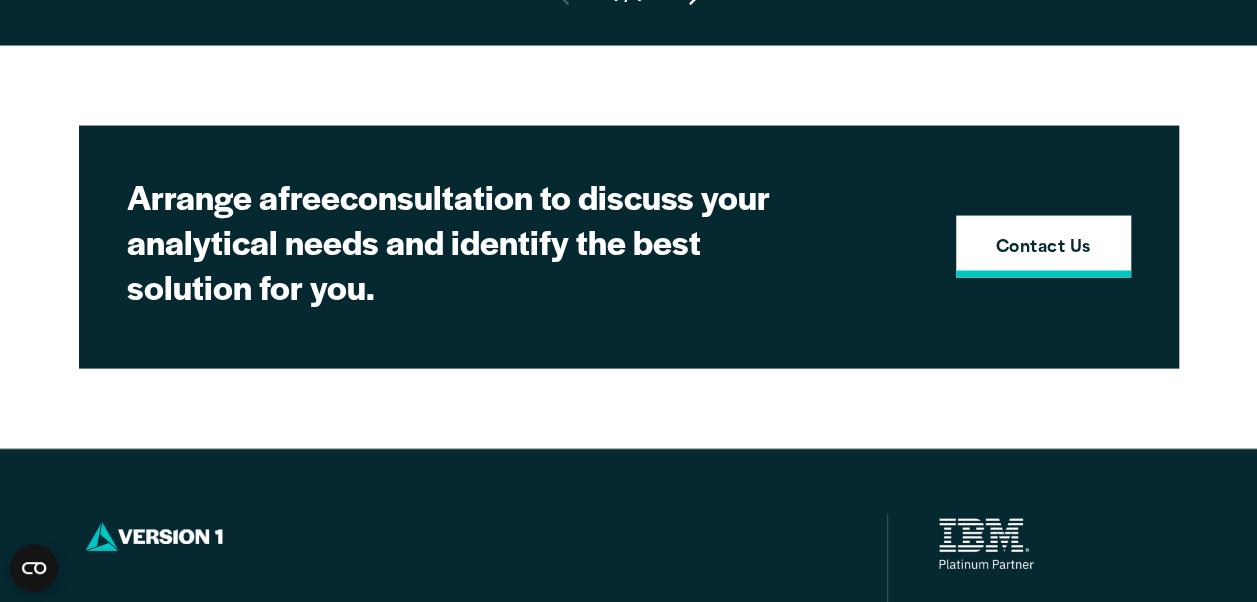 click on "Contact Us" at bounding box center (1043, 249) 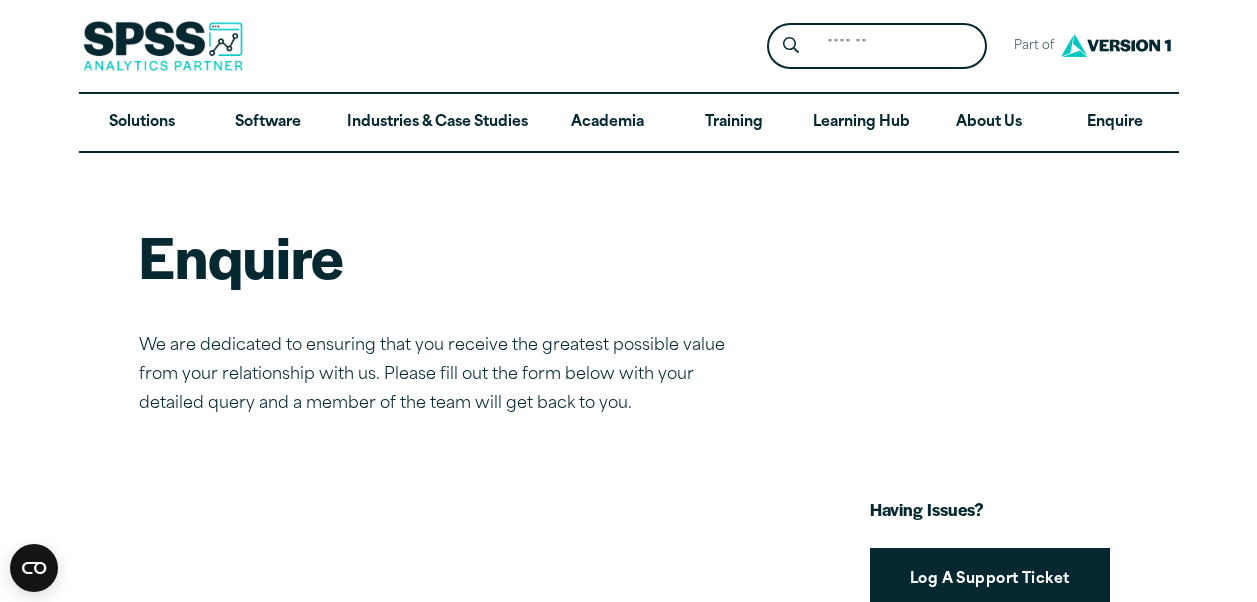 scroll, scrollTop: 0, scrollLeft: 0, axis: both 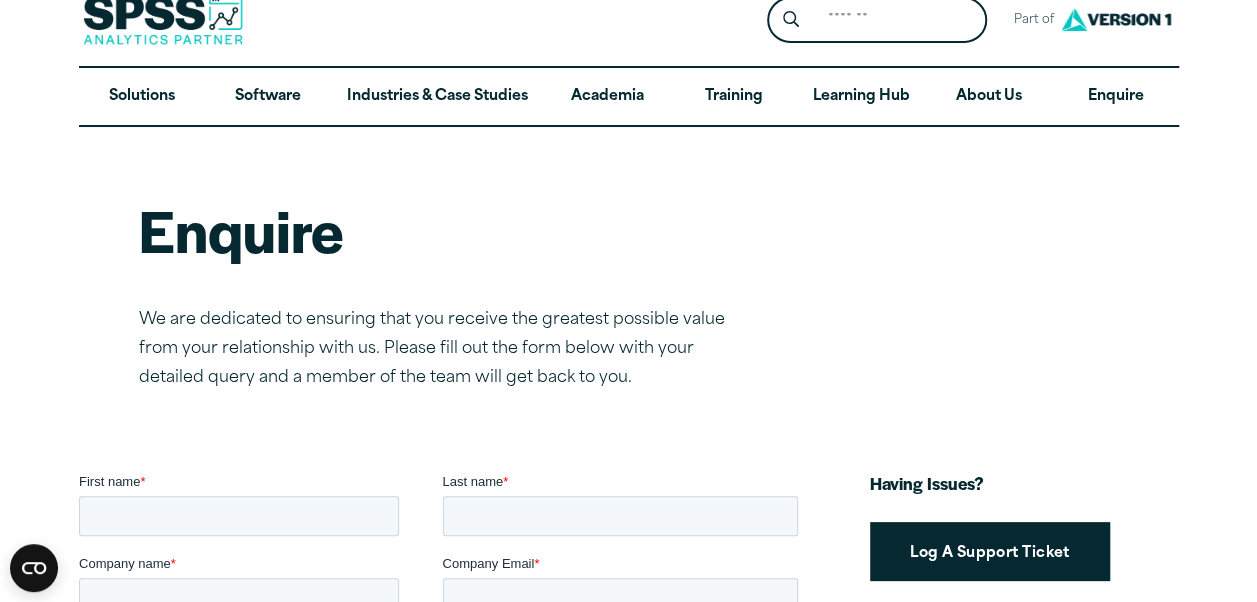 drag, startPoint x: 1204, startPoint y: 127, endPoint x: 1213, endPoint y: 156, distance: 30.364452 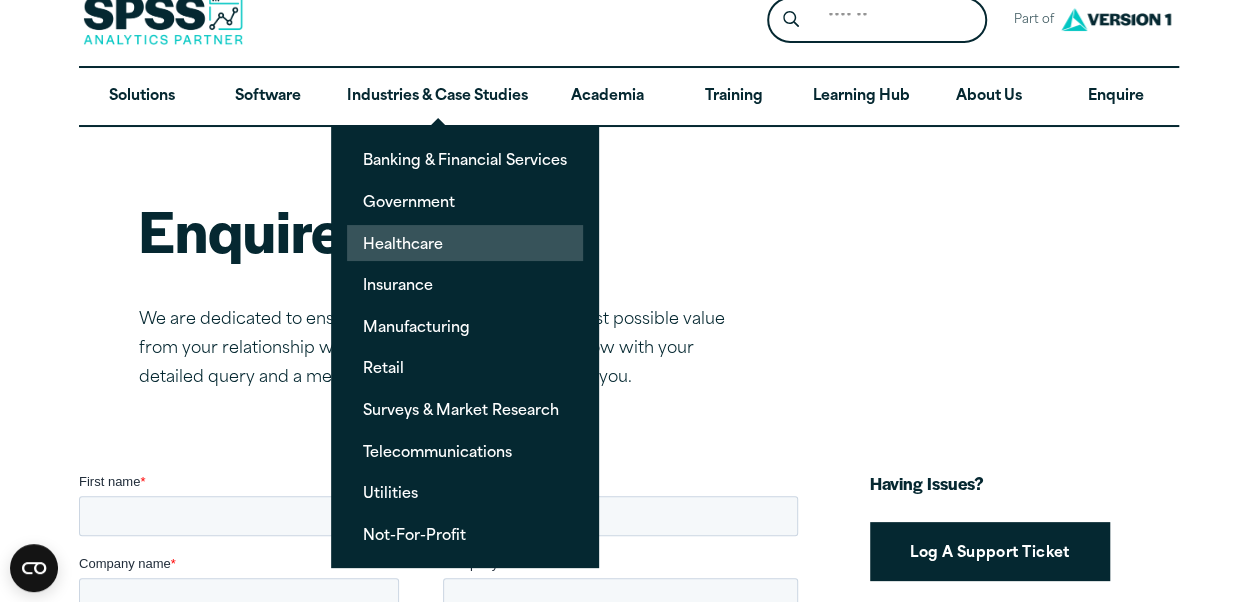 click on "Healthcare" at bounding box center (465, 243) 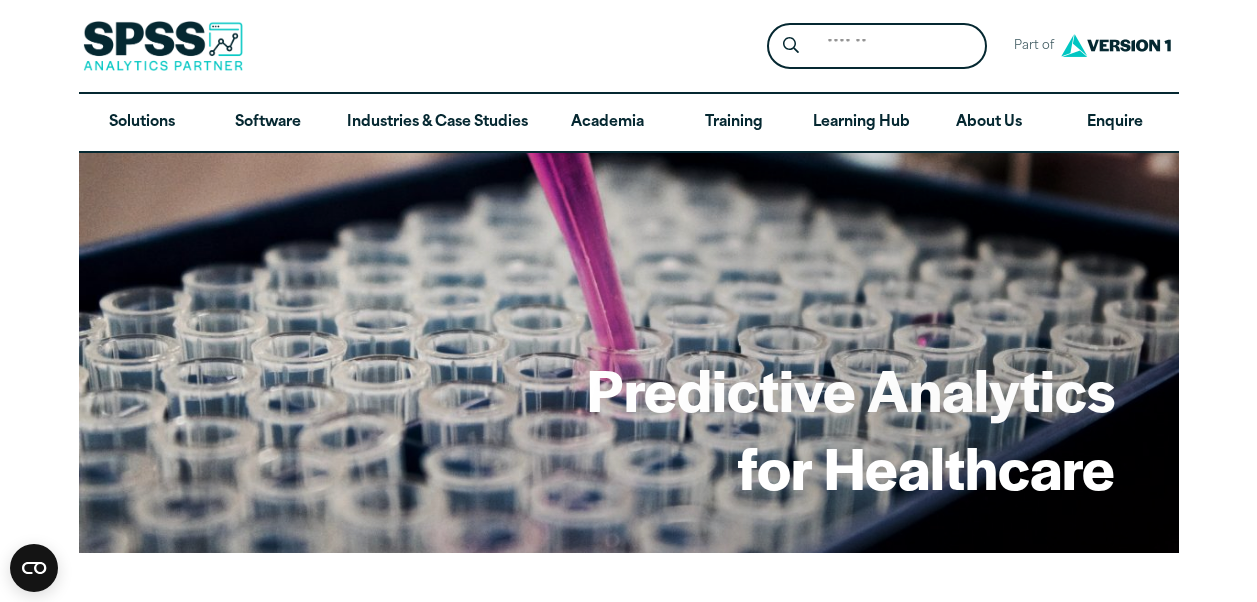 scroll, scrollTop: 0, scrollLeft: 0, axis: both 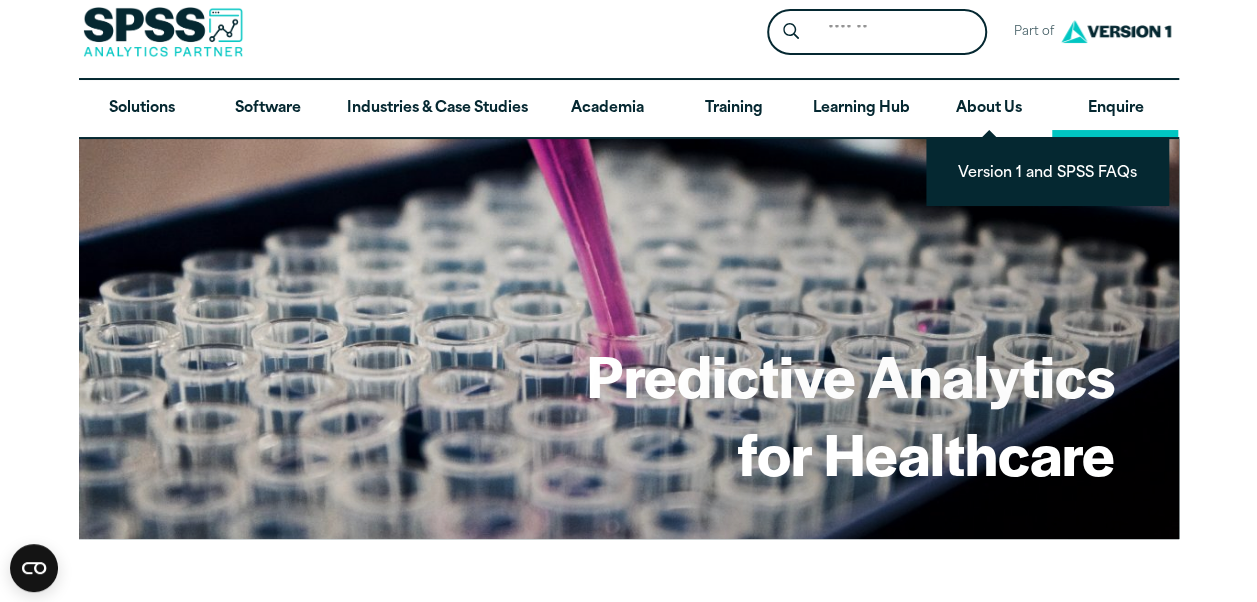 click on "Enquire" at bounding box center [1115, 109] 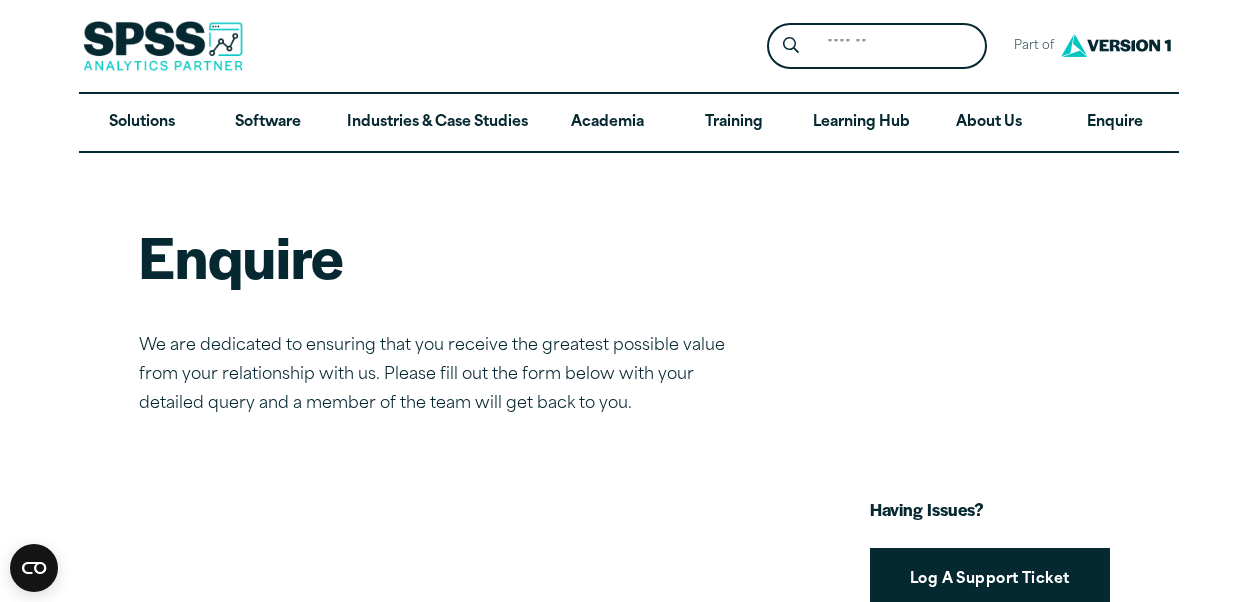 scroll, scrollTop: 0, scrollLeft: 0, axis: both 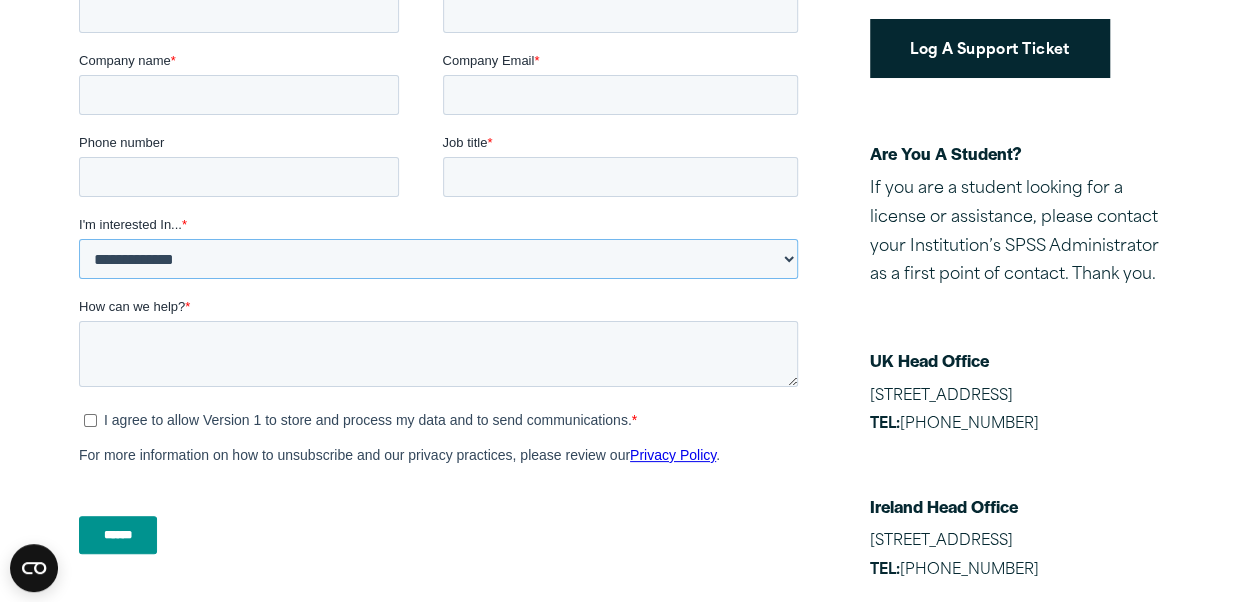 click on "**********" at bounding box center [437, 260] 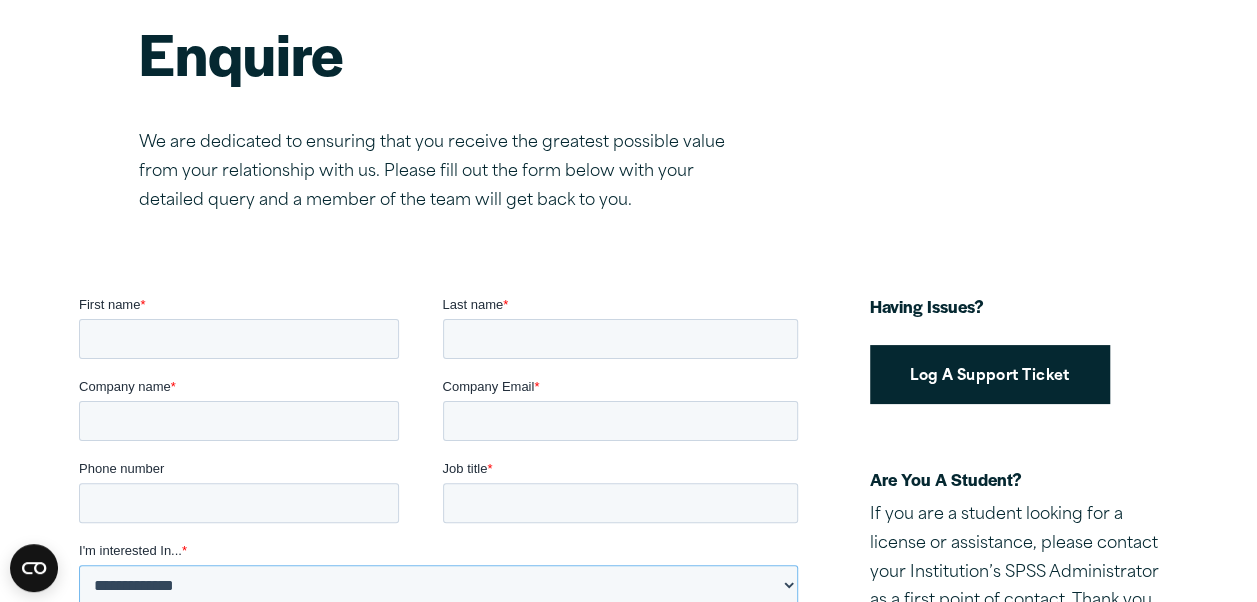 scroll, scrollTop: 190, scrollLeft: 0, axis: vertical 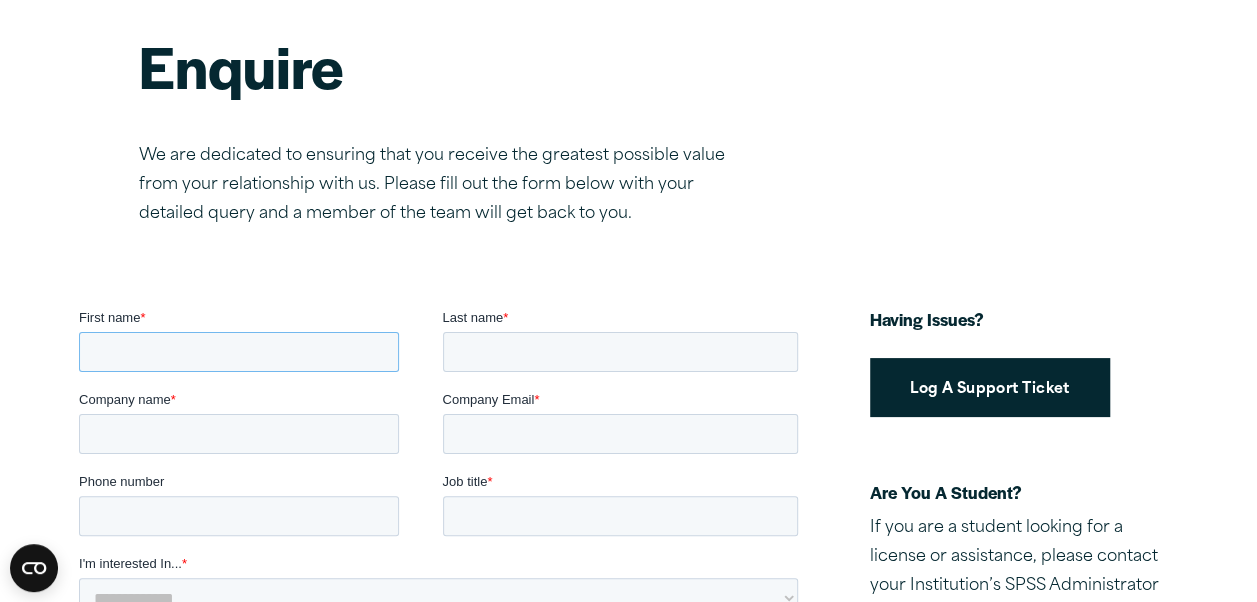 click on "First name *" at bounding box center (238, 352) 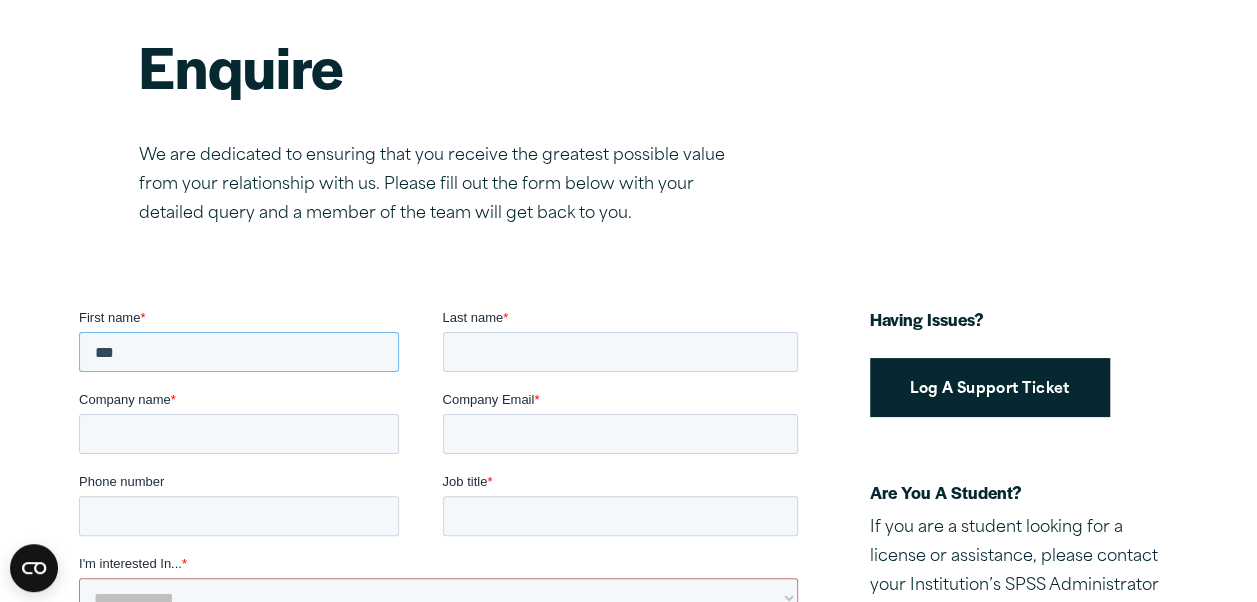 type on "***" 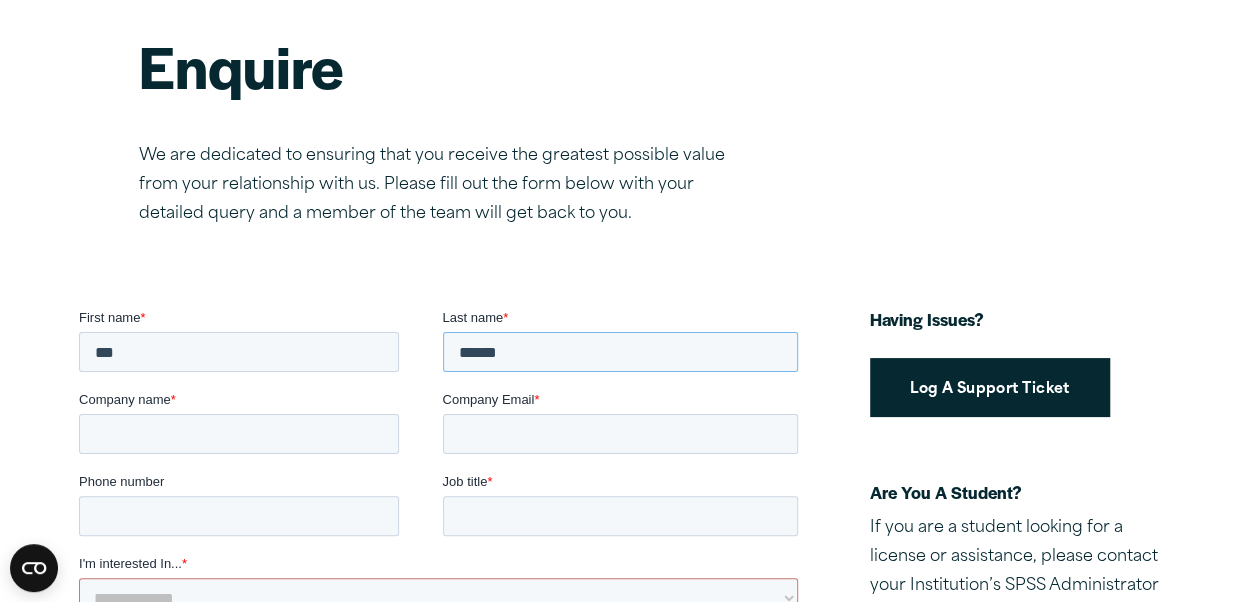 type on "******" 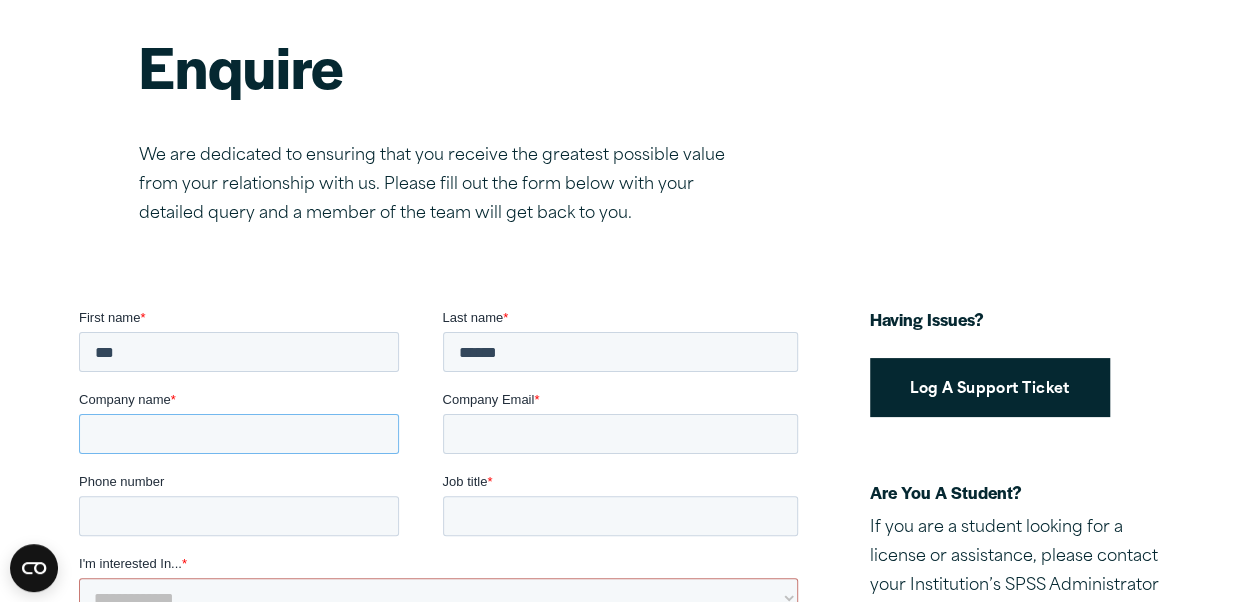 click on "Company name *" at bounding box center (238, 434) 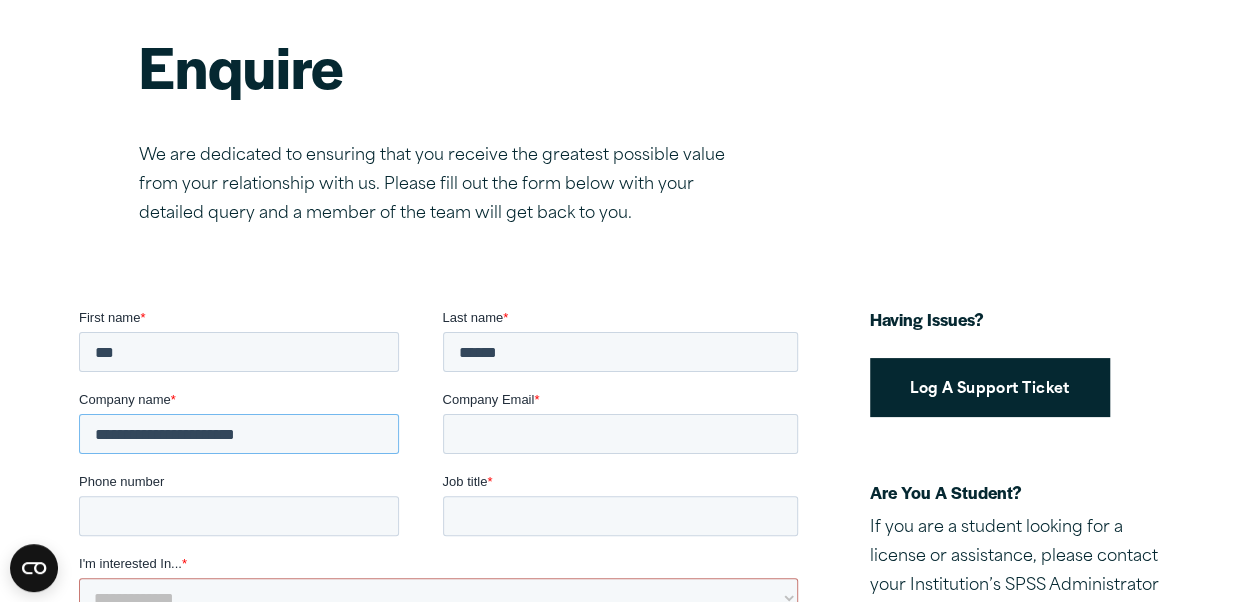 type on "**********" 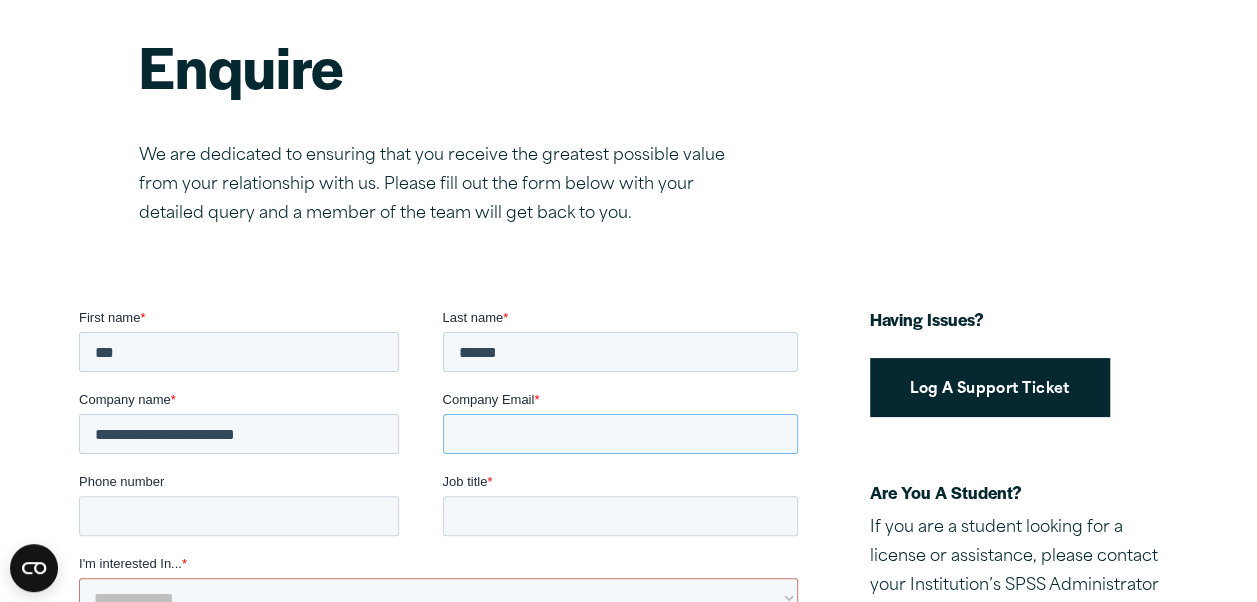 click on "Company Email *" at bounding box center [620, 434] 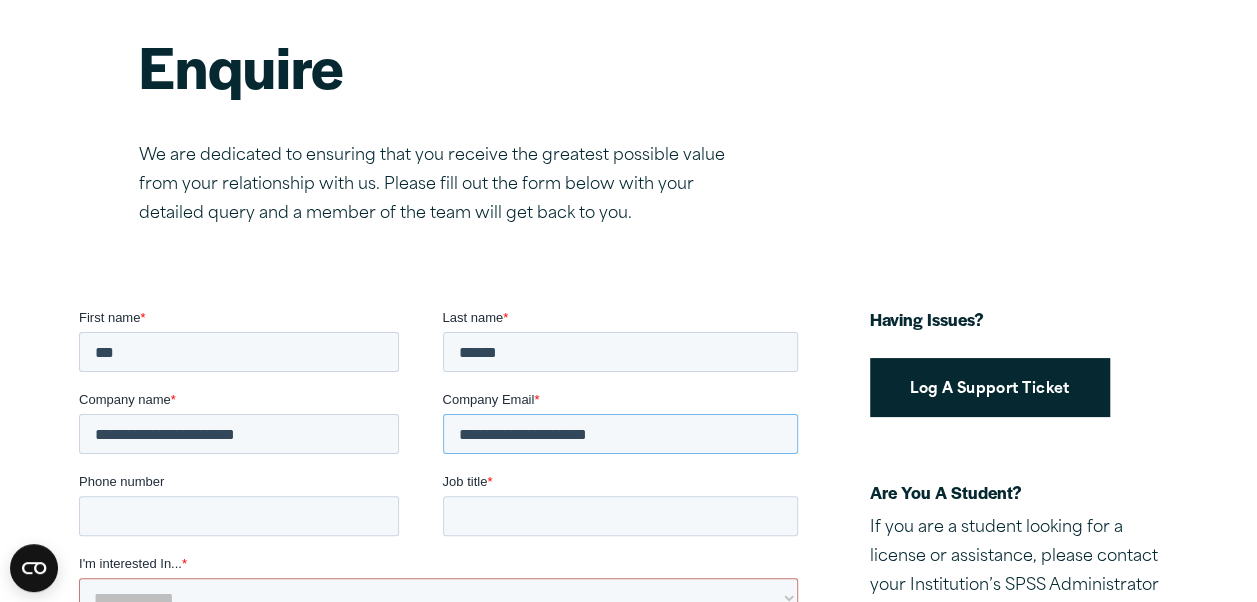 type on "**********" 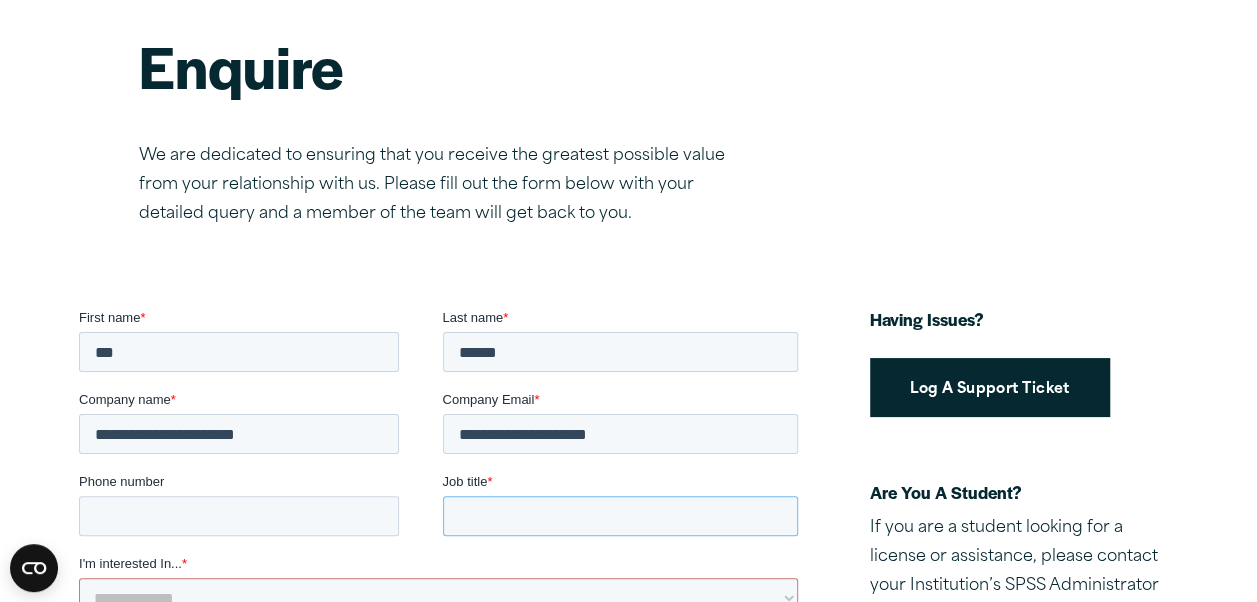 click on "Job title *" at bounding box center (620, 516) 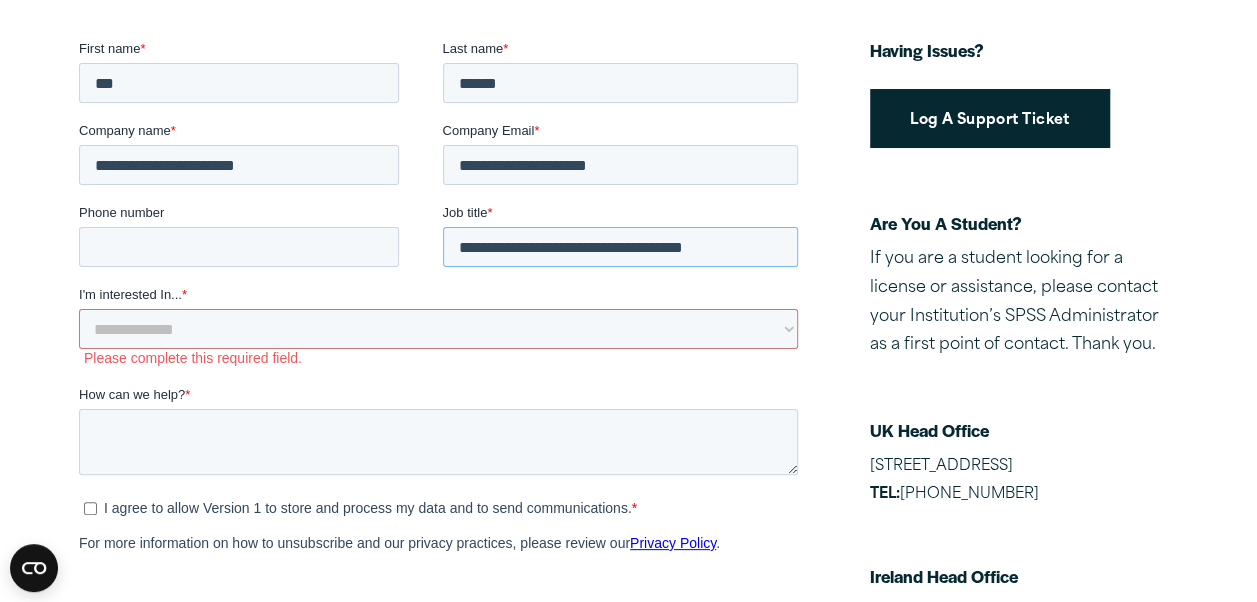 scroll, scrollTop: 472, scrollLeft: 0, axis: vertical 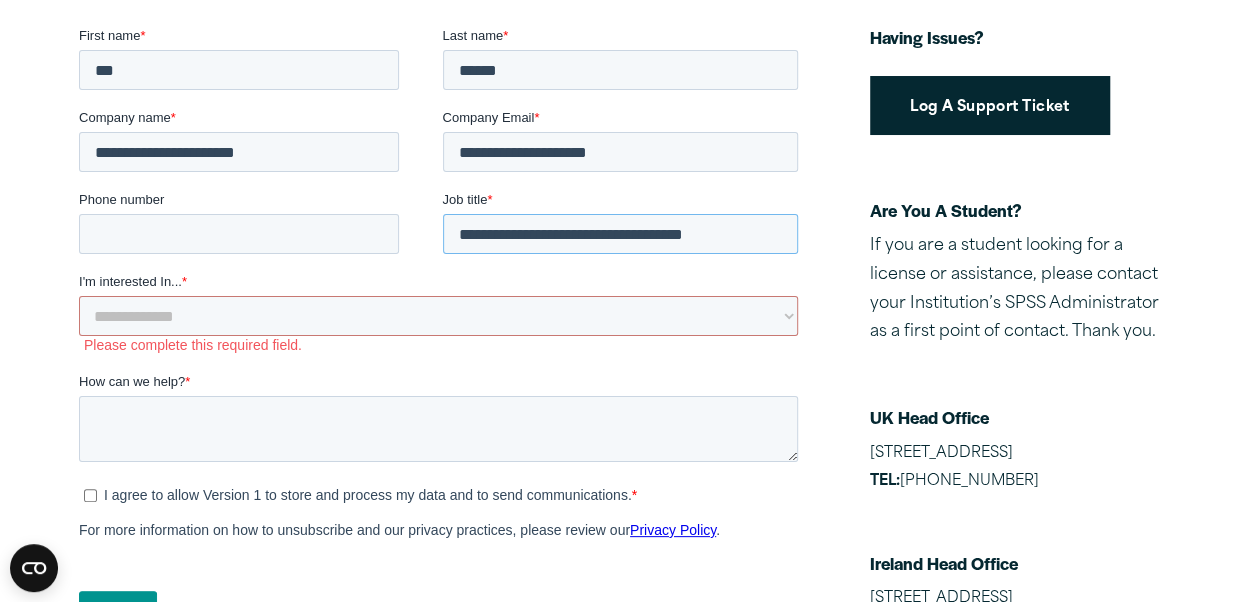 type on "**********" 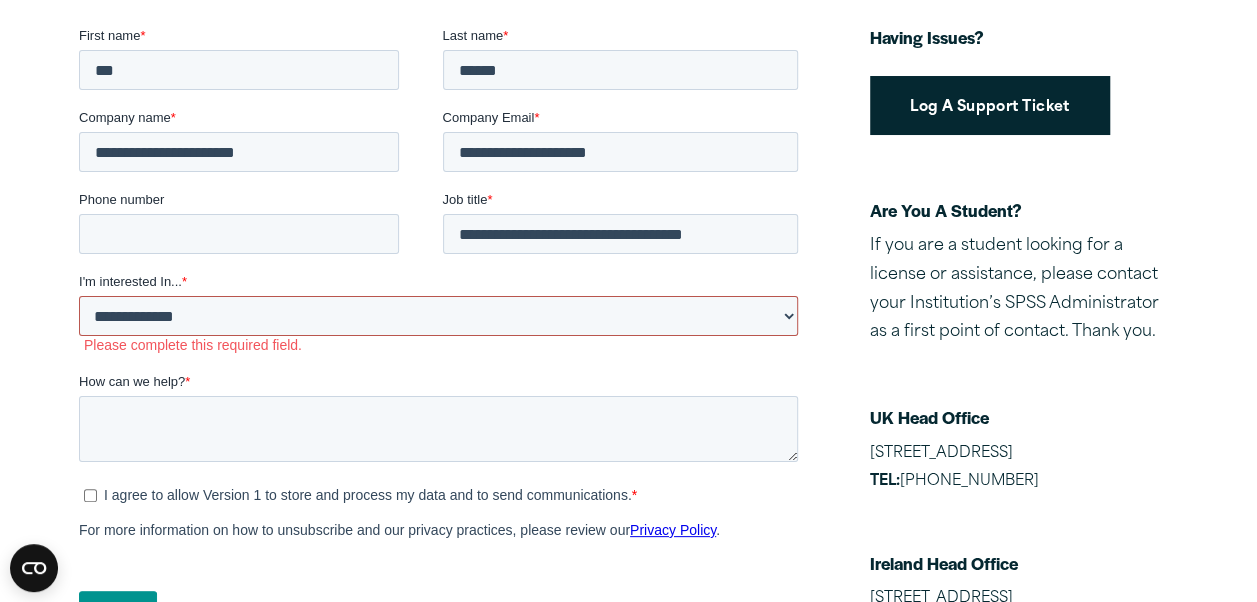 click on "**********" at bounding box center (437, 316) 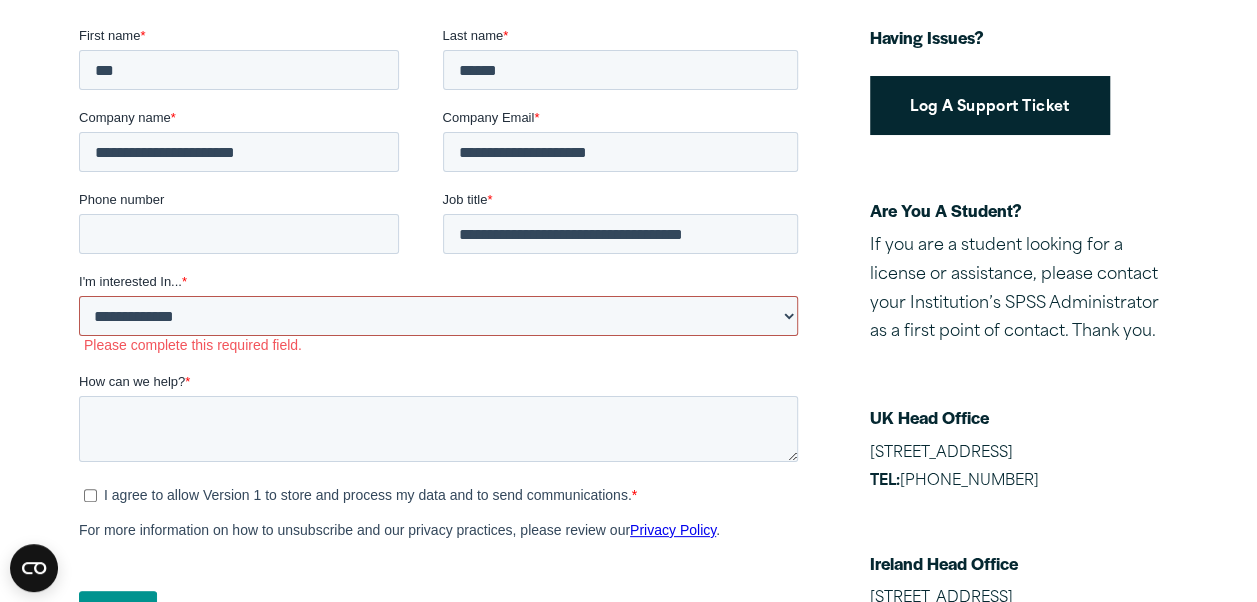 click on "**********" at bounding box center [437, 316] 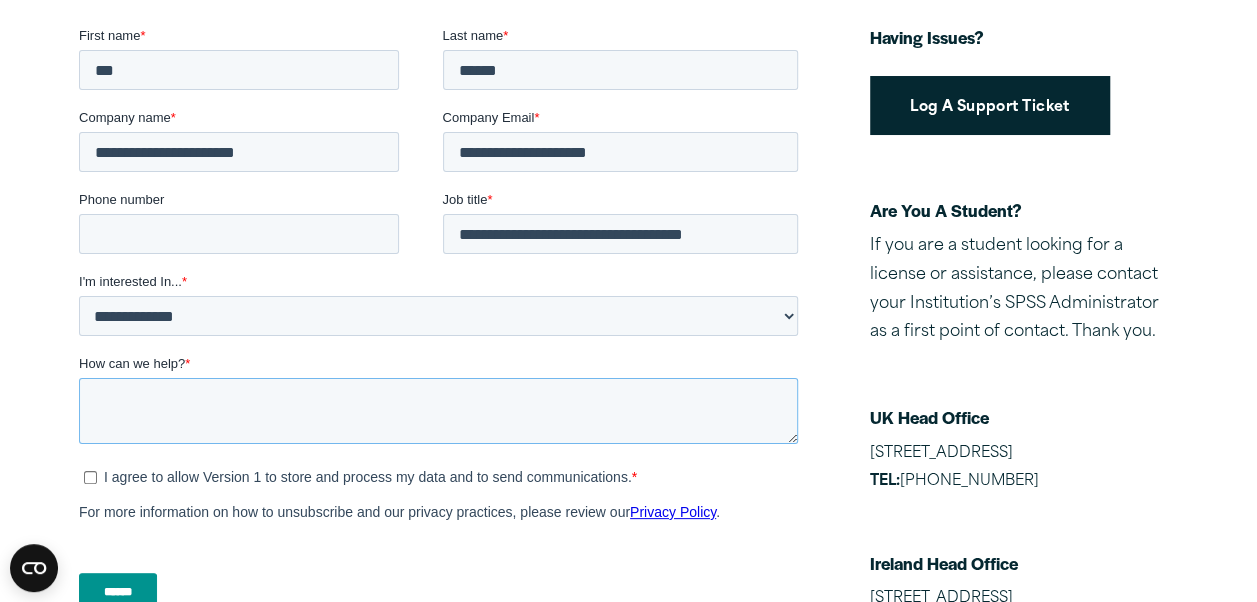 click on "How can we help? *" at bounding box center (437, 411) 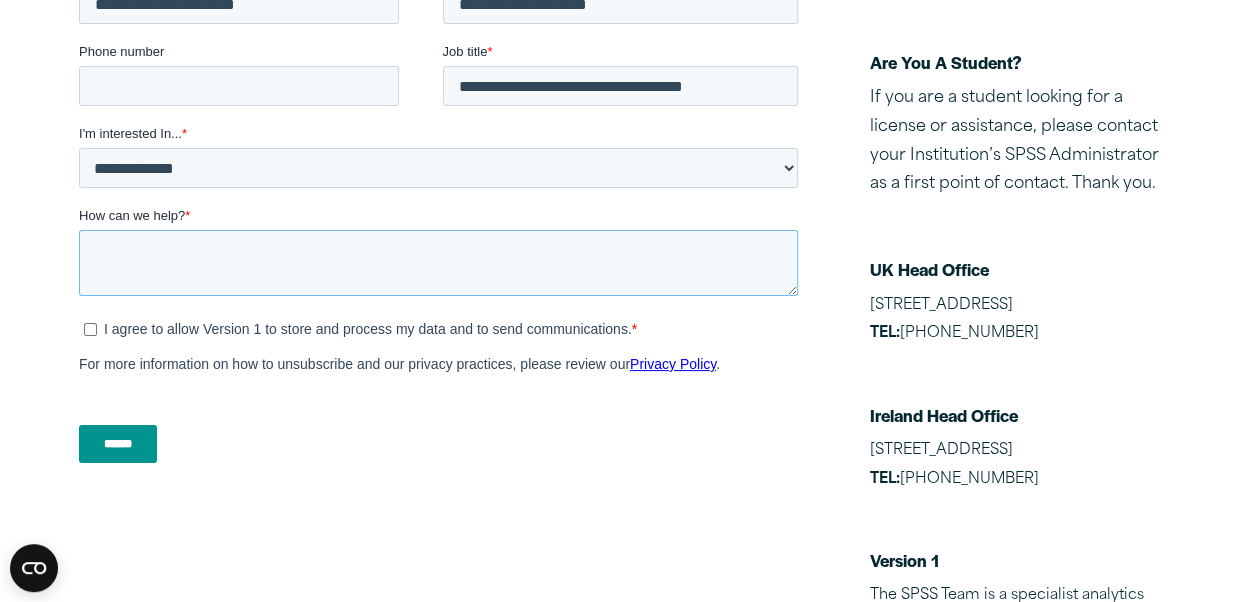 scroll, scrollTop: 628, scrollLeft: 0, axis: vertical 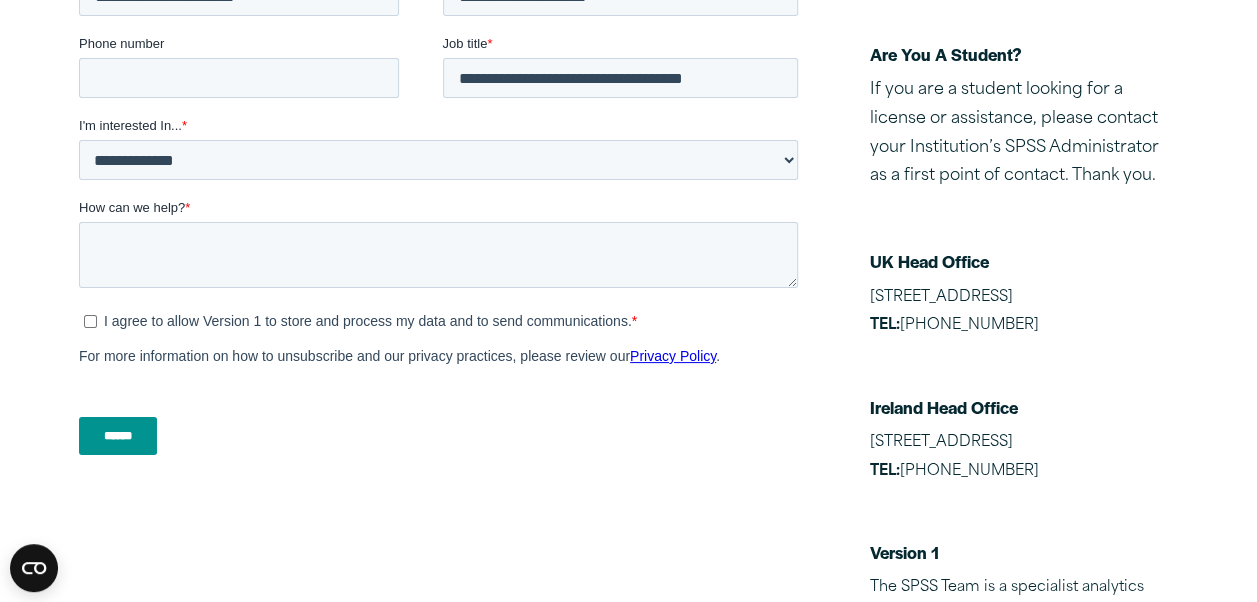 click on "**********" at bounding box center [441, 172] 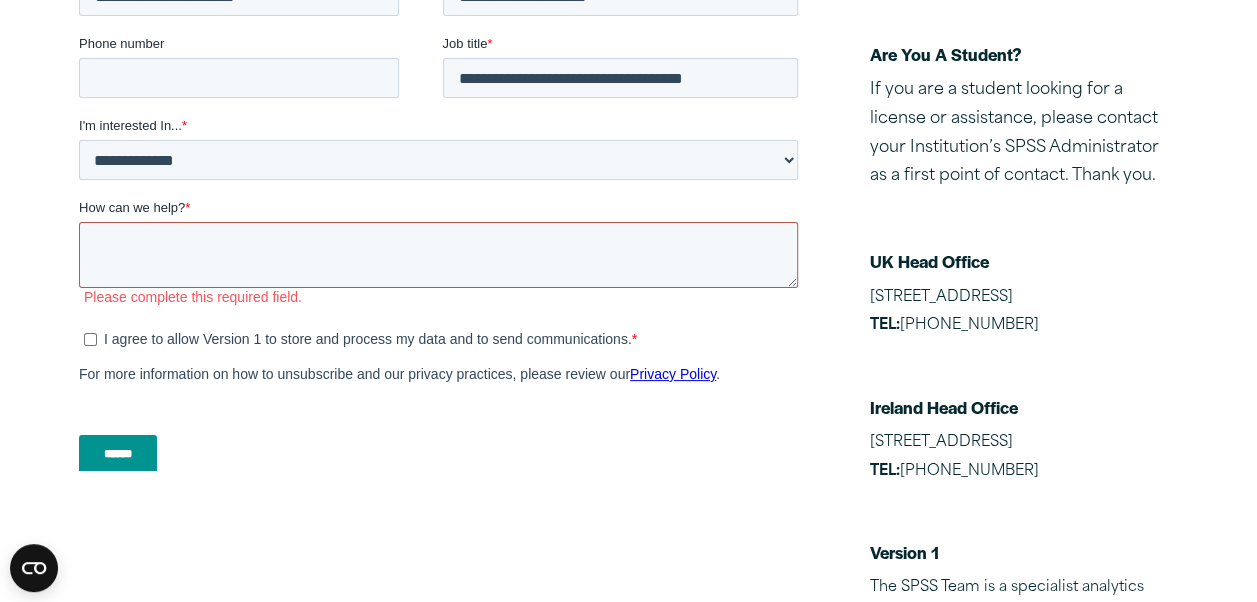 click on "How can we help? *" at bounding box center (437, 256) 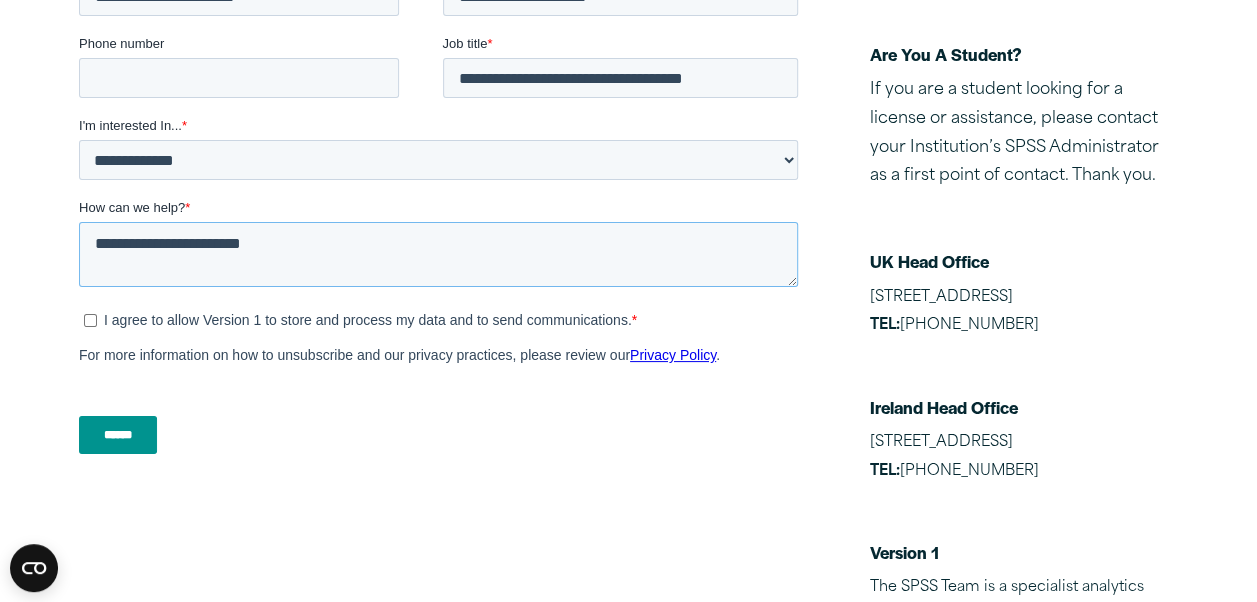 click on "**********" at bounding box center [437, 255] 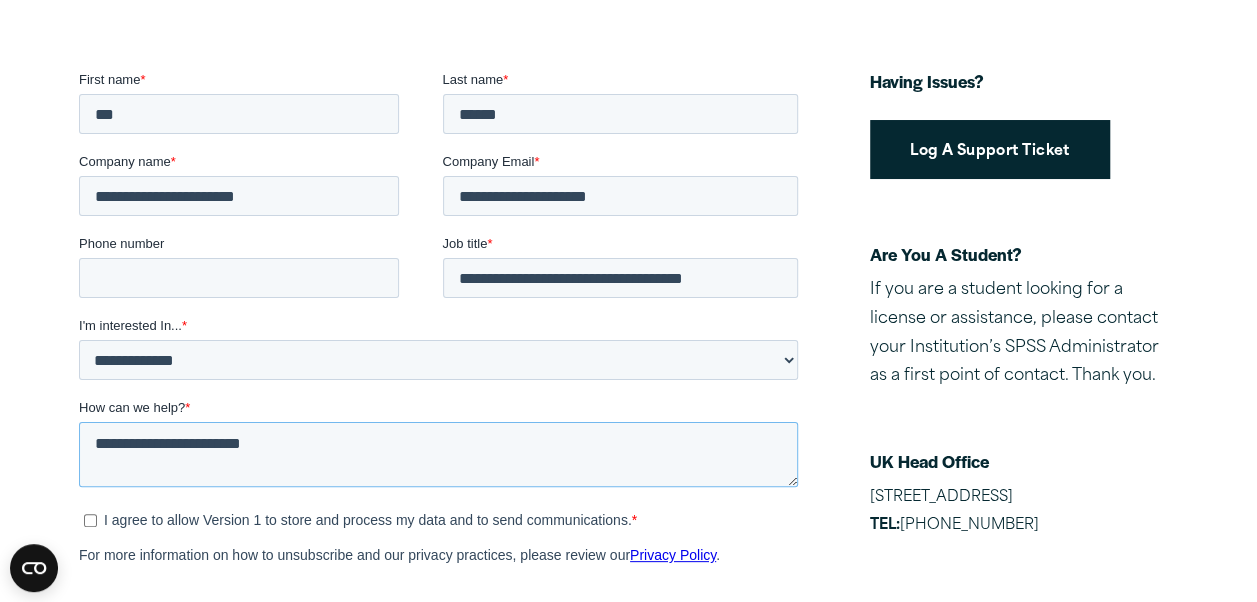 scroll, scrollTop: 474, scrollLeft: 0, axis: vertical 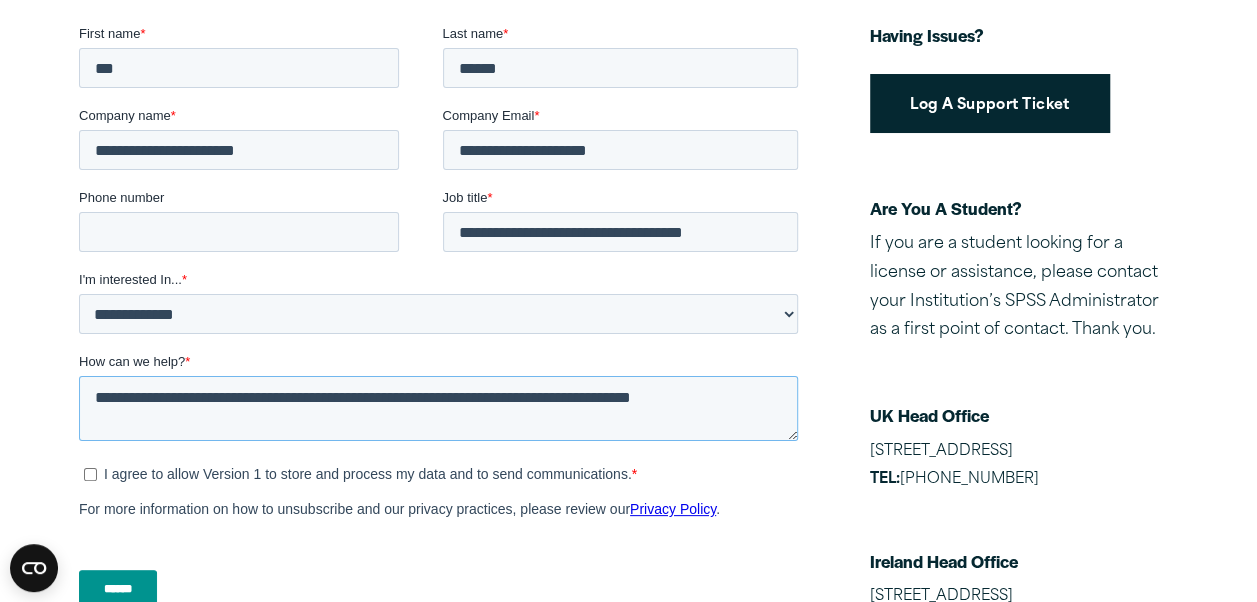 drag, startPoint x: 752, startPoint y: 399, endPoint x: -4, endPoint y: 387, distance: 756.0952 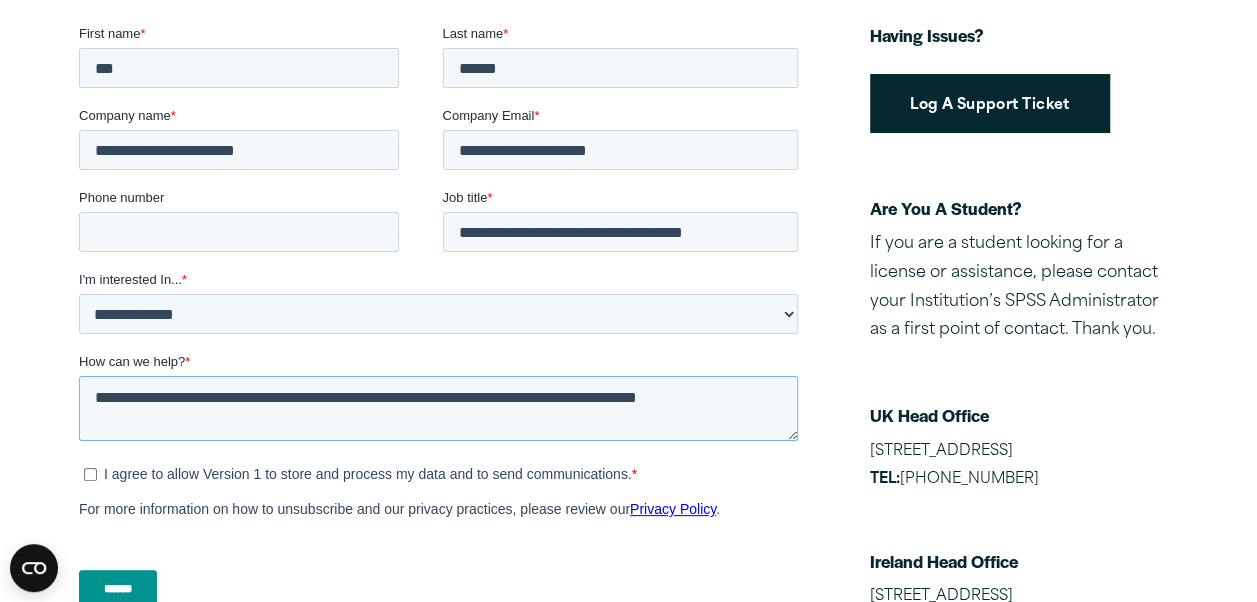 type on "**********" 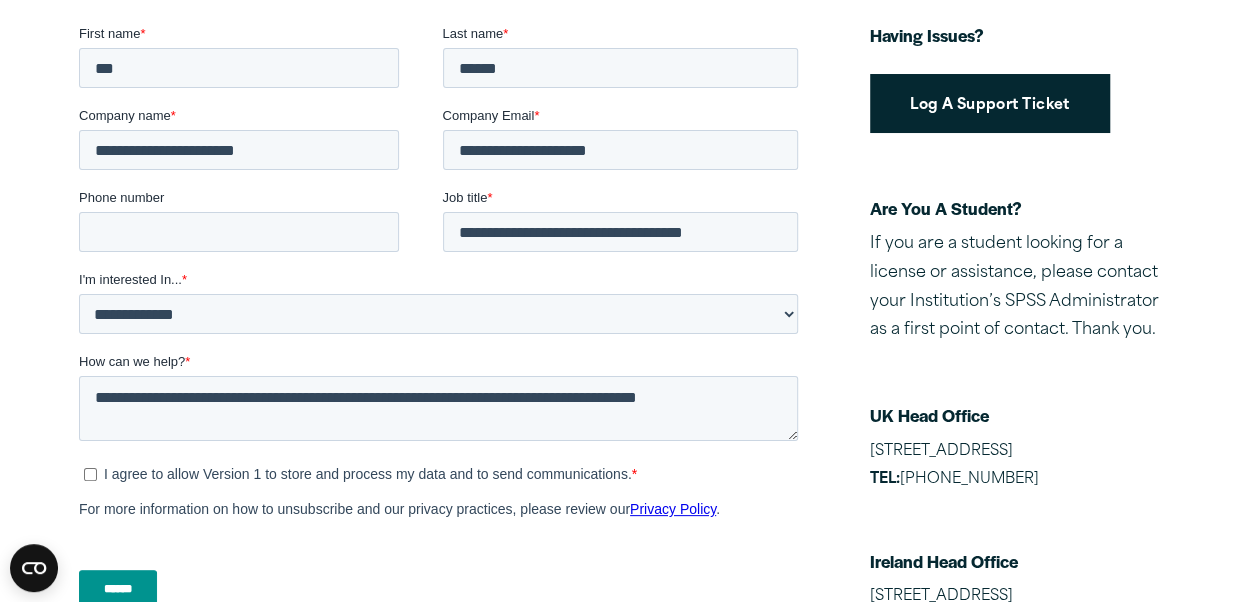 click on "******" at bounding box center (117, 589) 